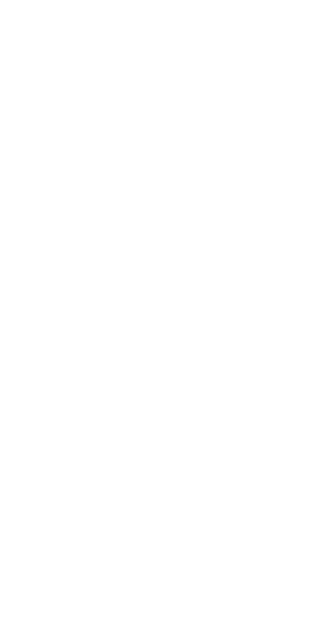 scroll, scrollTop: 0, scrollLeft: 0, axis: both 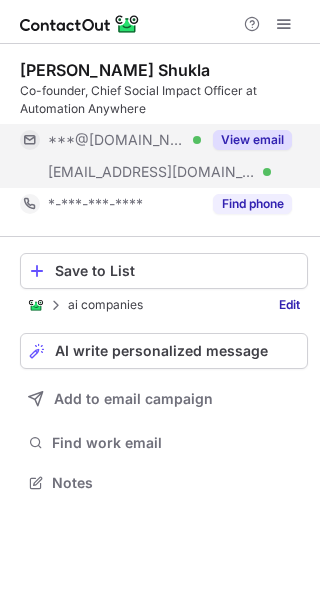 click on "View email" at bounding box center (252, 140) 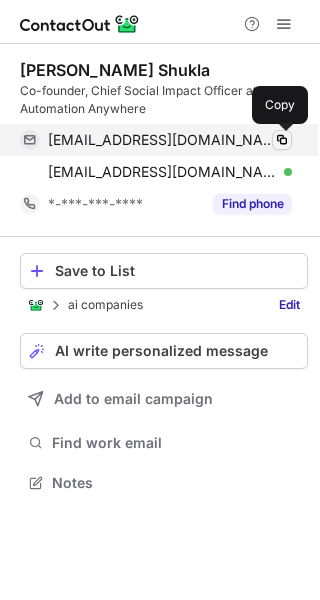 click at bounding box center [282, 140] 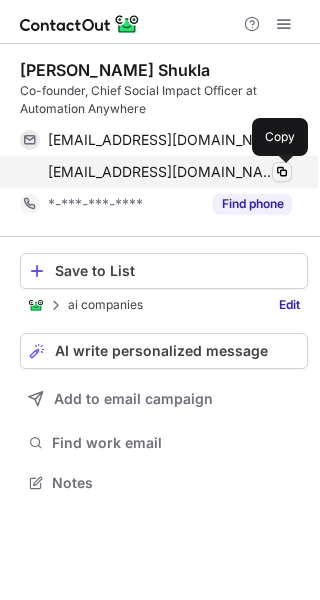 click at bounding box center (282, 172) 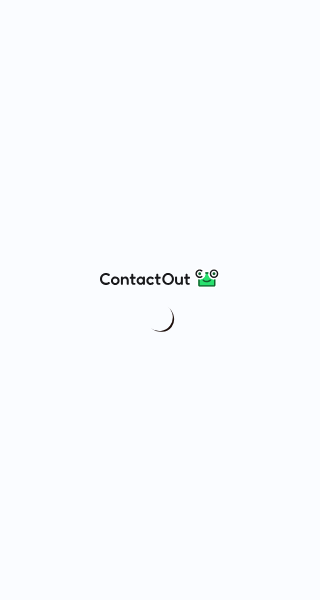 scroll, scrollTop: 0, scrollLeft: 0, axis: both 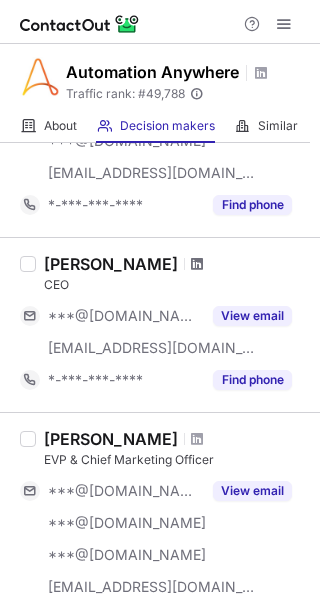 click at bounding box center (197, 264) 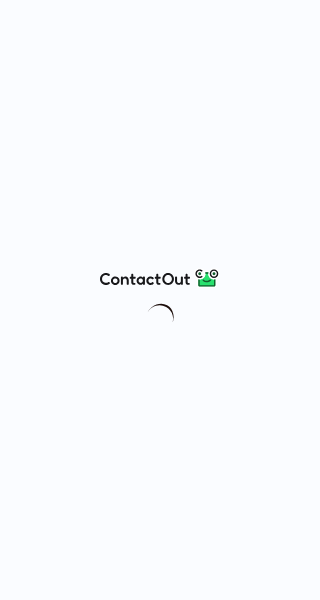 scroll, scrollTop: 0, scrollLeft: 0, axis: both 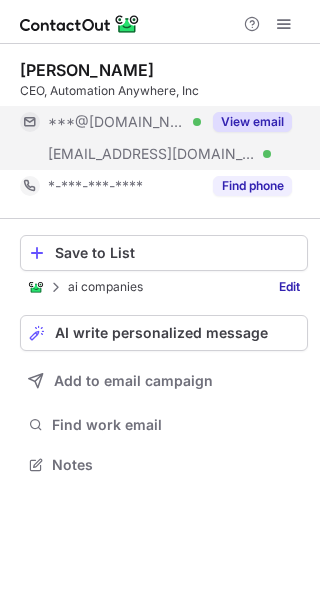 click on "View email" at bounding box center [252, 122] 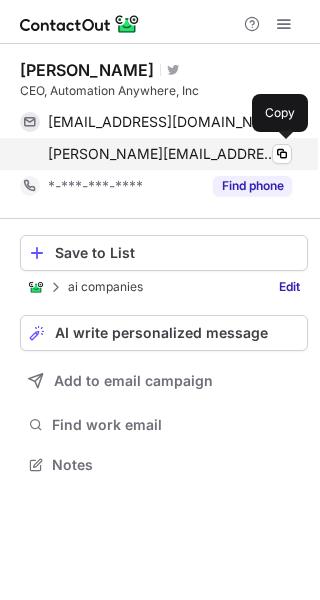 click on "mihir.shukla@automationanywhere.com" at bounding box center (162, 154) 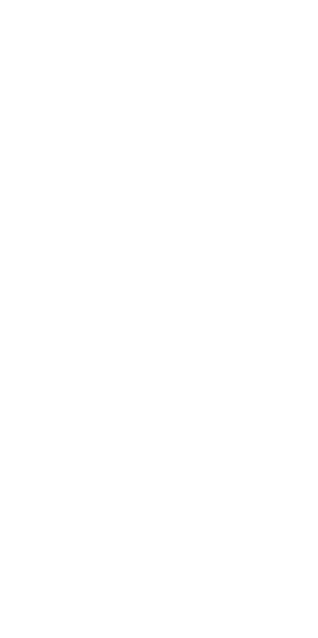 scroll, scrollTop: 0, scrollLeft: 0, axis: both 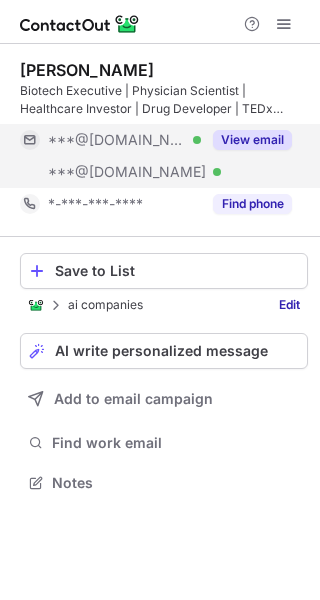 click on "View email" at bounding box center [252, 140] 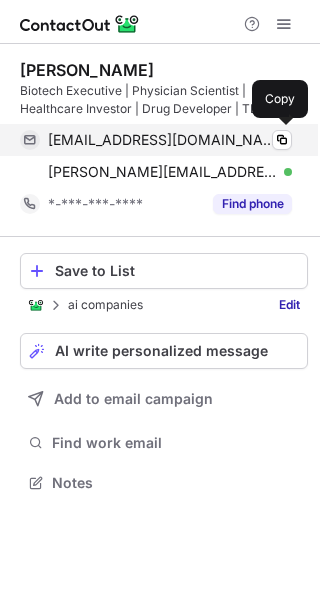 click on "sheilaguj@gmail.com Verified" at bounding box center [170, 140] 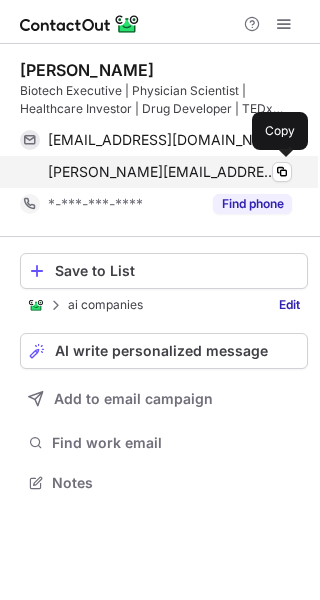 click on "sheilakumari@hotmail.com Verified" at bounding box center [170, 172] 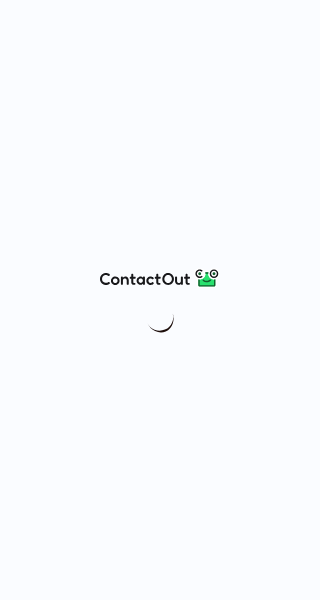 scroll, scrollTop: 0, scrollLeft: 0, axis: both 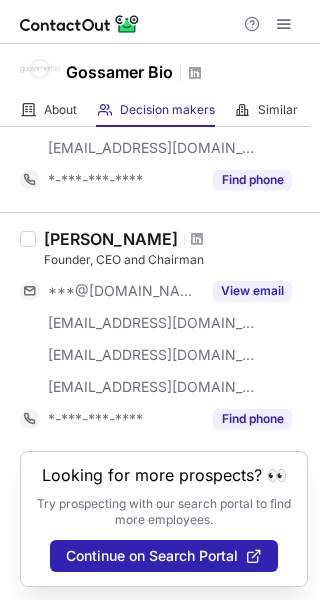 click at bounding box center (197, 239) 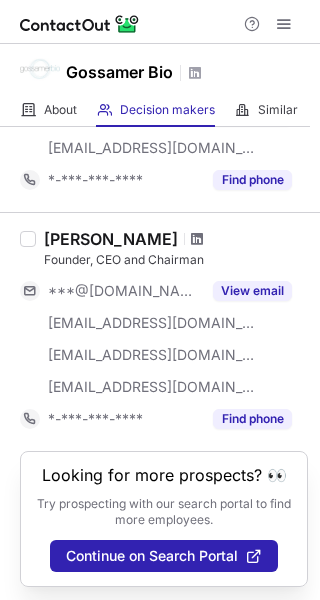 click at bounding box center (197, 239) 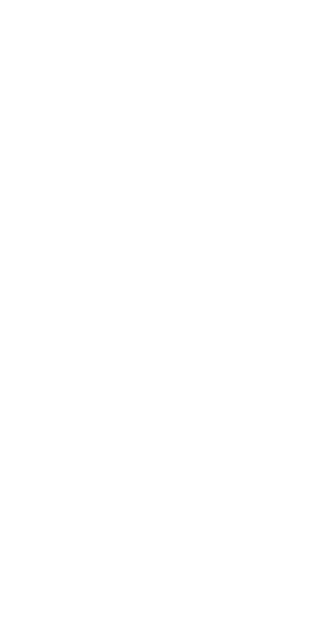 scroll, scrollTop: 0, scrollLeft: 0, axis: both 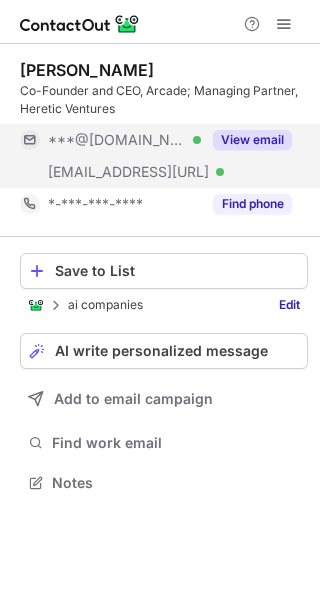click on "View email" at bounding box center [252, 140] 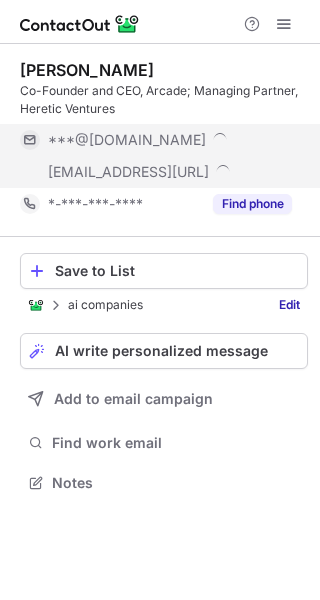 scroll, scrollTop: 10, scrollLeft: 10, axis: both 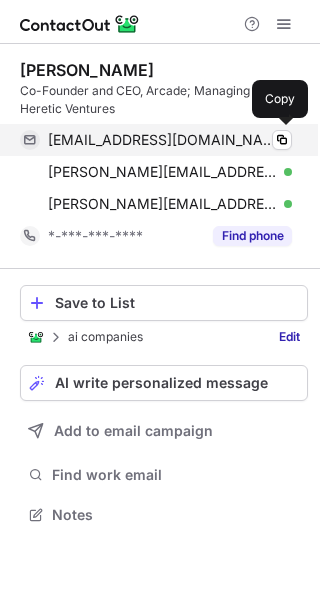 click on "mnaficy@gmail.com Verified" at bounding box center [170, 140] 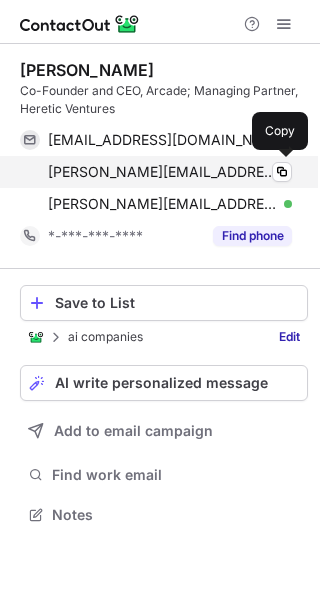 click on "michael_mader@gap.com Verified Copy" at bounding box center [156, 172] 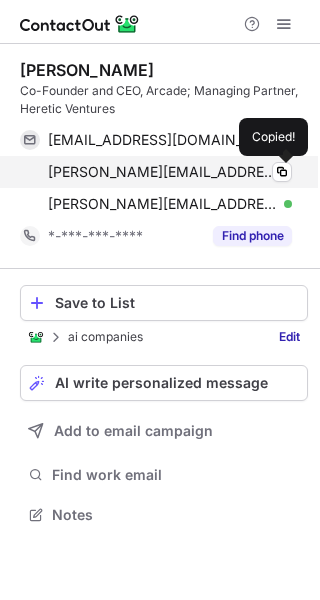 click on "michael_mader@gap.com Verified" at bounding box center [170, 172] 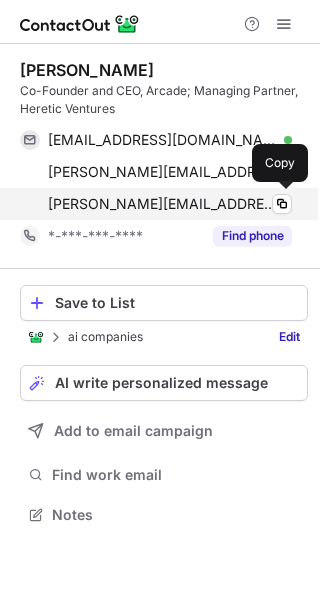 click on "mariam@arcade.ai Verified" at bounding box center (170, 204) 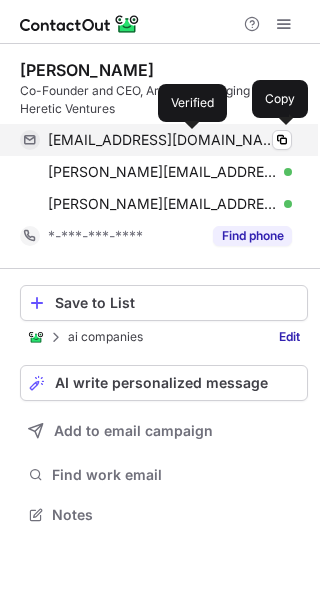 click at bounding box center (288, 140) 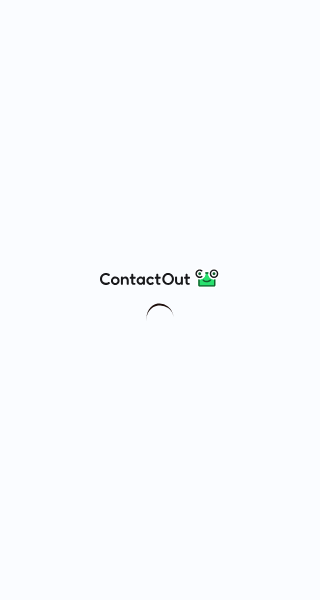 scroll, scrollTop: 0, scrollLeft: 0, axis: both 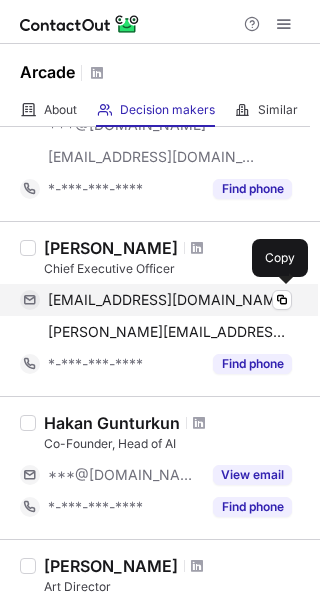click on "mnaficy@gmail.com Copy" at bounding box center (156, 300) 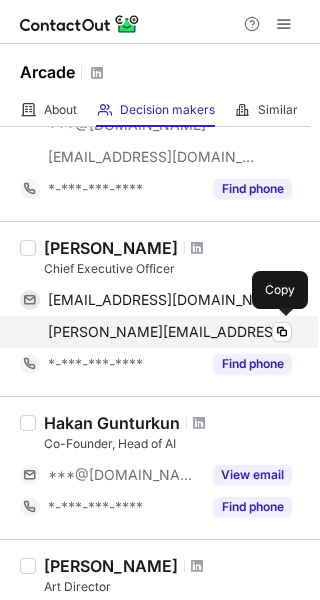 click on "michael_mader@gap.com Copy" at bounding box center [156, 332] 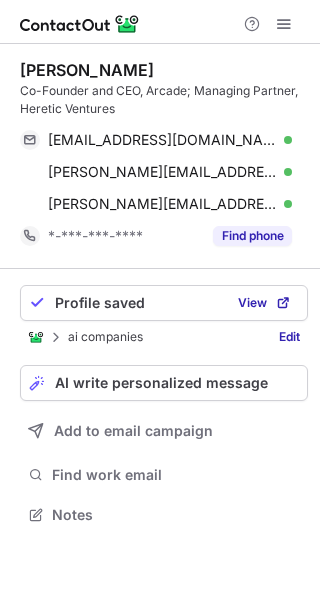 scroll, scrollTop: 0, scrollLeft: 0, axis: both 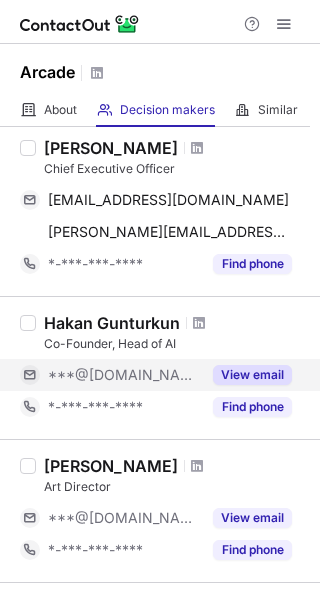 click on "View email" at bounding box center (252, 375) 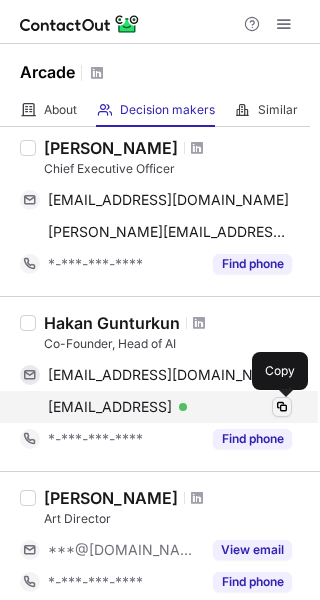 click at bounding box center (282, 407) 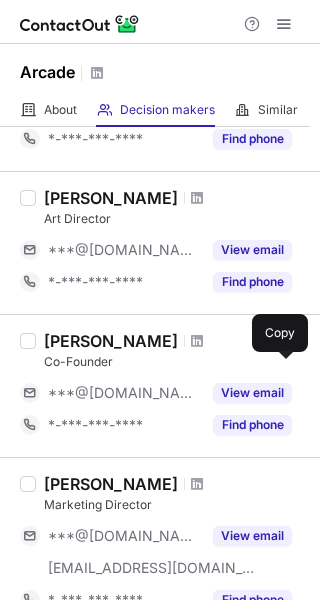 scroll, scrollTop: 700, scrollLeft: 0, axis: vertical 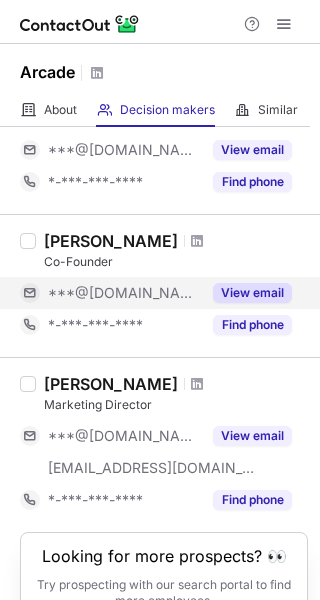 click on "View email" at bounding box center (252, 293) 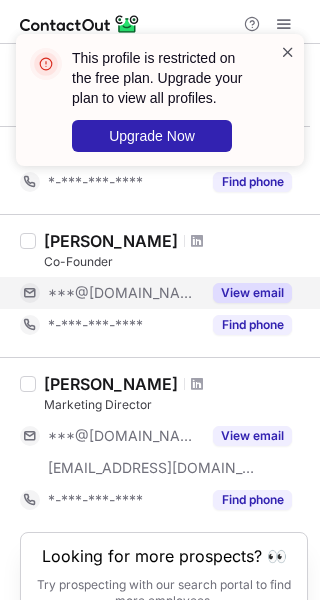click at bounding box center [288, 52] 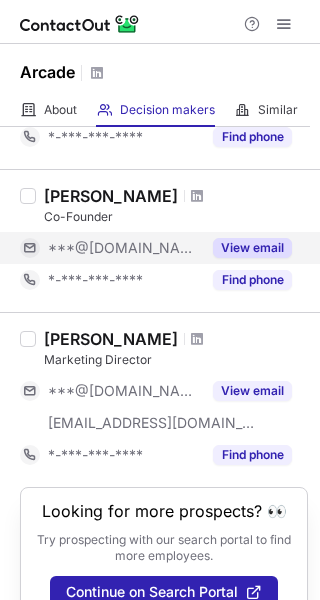 scroll, scrollTop: 782, scrollLeft: 0, axis: vertical 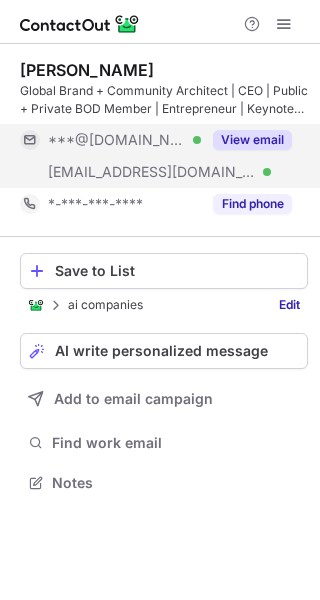 click on "View email" at bounding box center (252, 140) 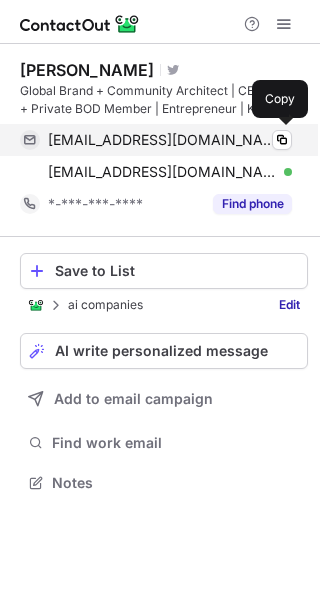 click on "[EMAIL_ADDRESS][DOMAIN_NAME] Verified" at bounding box center [170, 140] 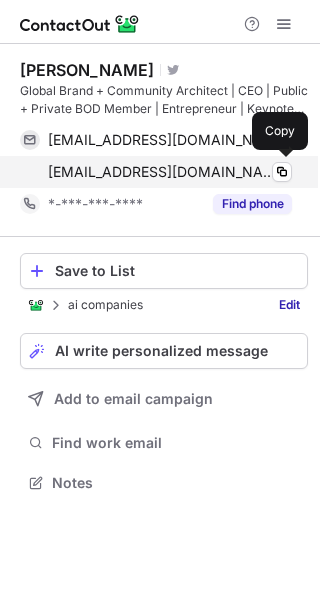 click on "tsharkey@usc.edu Verified" at bounding box center [170, 172] 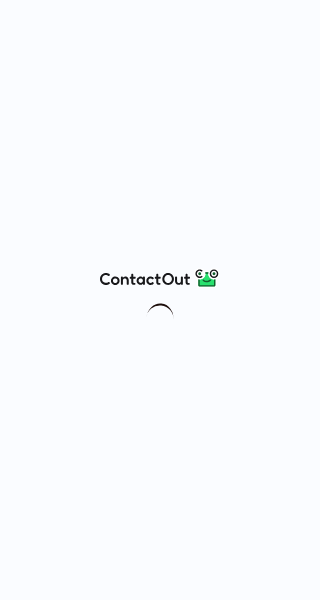 scroll, scrollTop: 0, scrollLeft: 0, axis: both 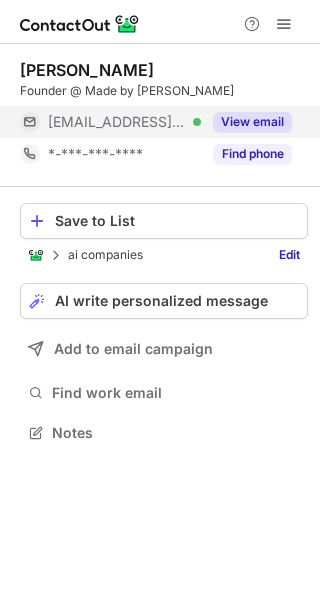 click on "View email" at bounding box center [252, 122] 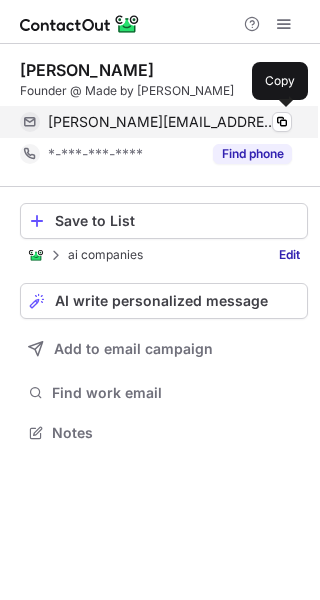 click on "[PERSON_NAME][EMAIL_ADDRESS][DOMAIN_NAME] Verified Copy" at bounding box center [156, 122] 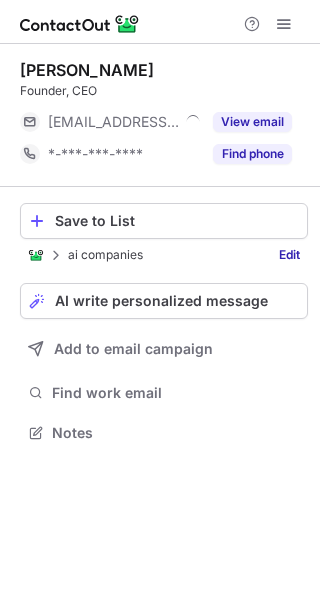 scroll, scrollTop: 0, scrollLeft: 0, axis: both 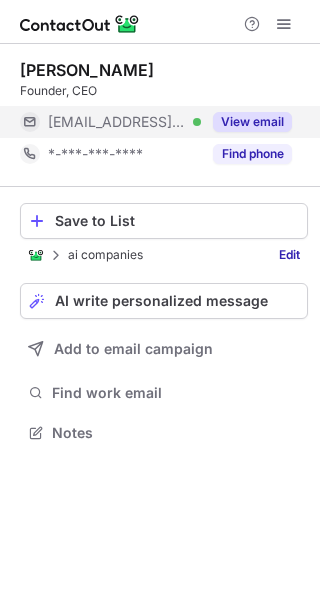 click on "View email" at bounding box center (252, 122) 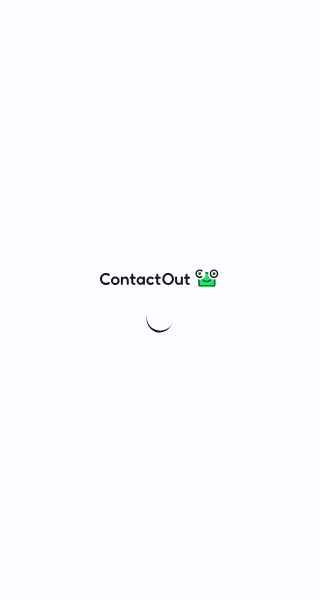 scroll, scrollTop: 0, scrollLeft: 0, axis: both 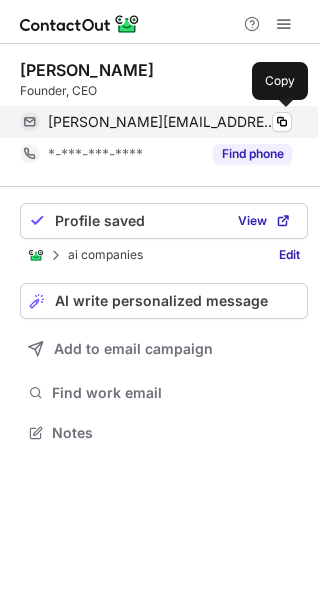 click on "jess@mixhers.com Verified" at bounding box center (170, 122) 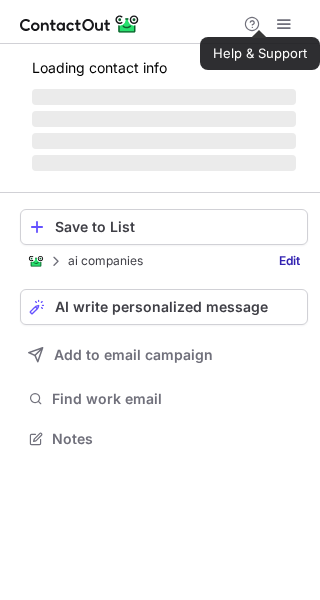 scroll, scrollTop: 0, scrollLeft: 0, axis: both 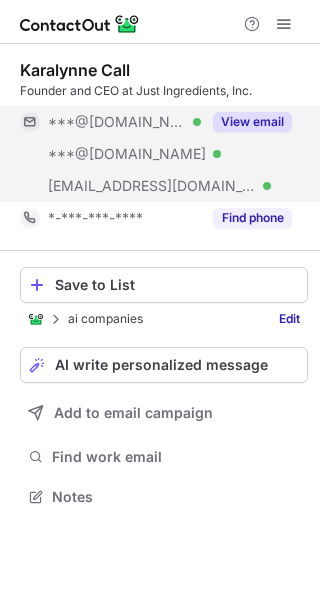 click on "View email" at bounding box center [246, 122] 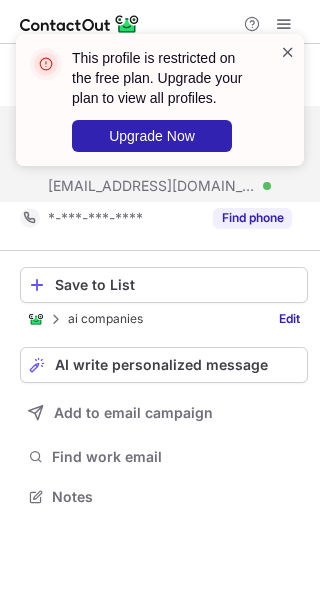 click at bounding box center [288, 52] 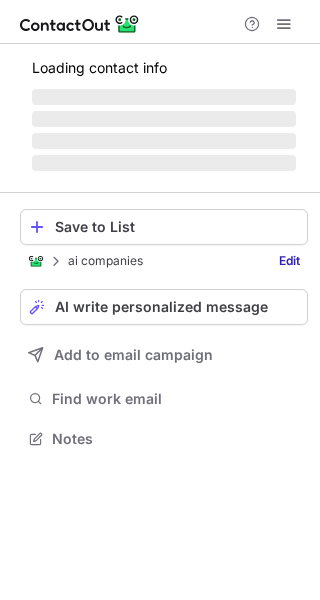 scroll, scrollTop: 0, scrollLeft: 0, axis: both 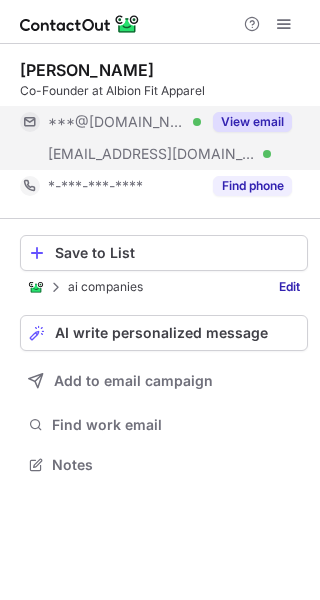 click on "View email" at bounding box center [252, 122] 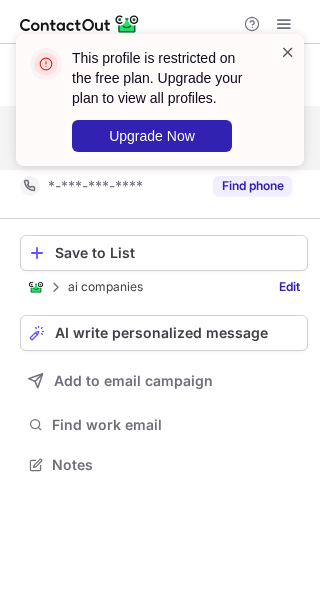 click at bounding box center (288, 52) 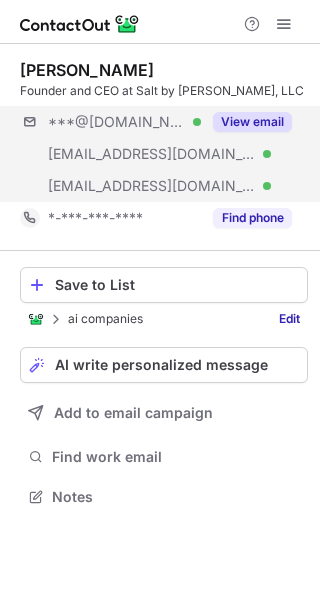 scroll, scrollTop: 0, scrollLeft: 0, axis: both 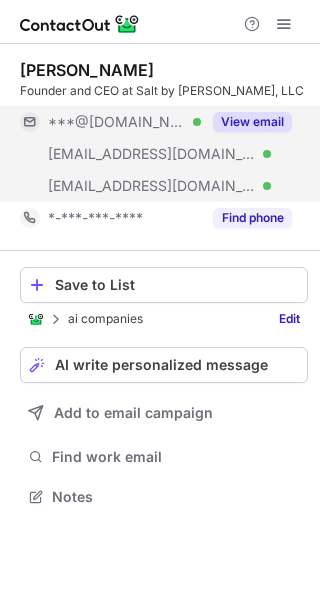 click on "View email" at bounding box center [246, 122] 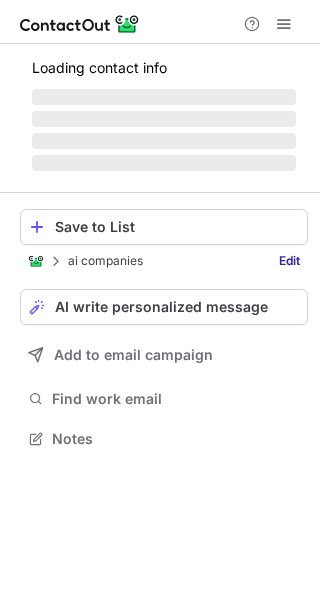 scroll, scrollTop: 0, scrollLeft: 0, axis: both 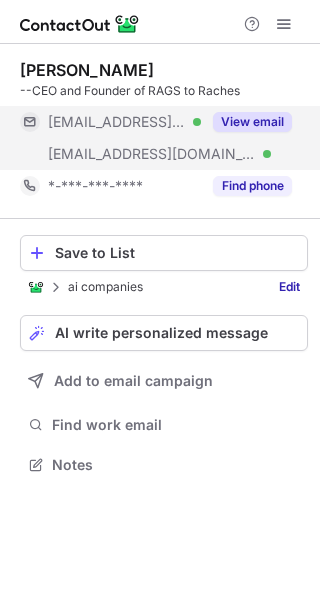 click on "View email" at bounding box center (252, 122) 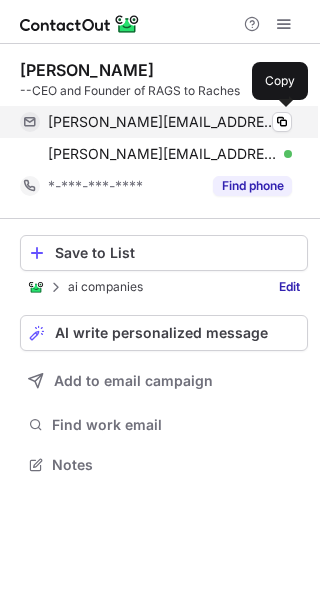 click on "[PERSON_NAME][EMAIL_ADDRESS][DOMAIN_NAME] Verified" at bounding box center (170, 122) 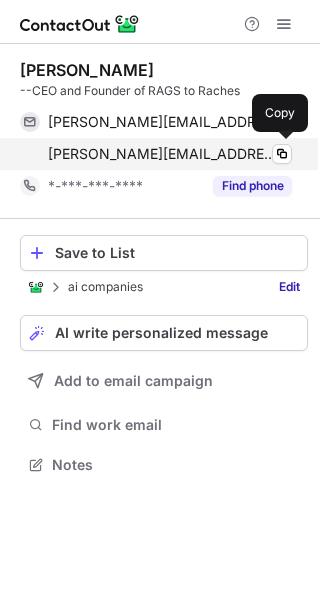 click on "[PERSON_NAME][EMAIL_ADDRESS][DOMAIN_NAME] Verified" at bounding box center (170, 154) 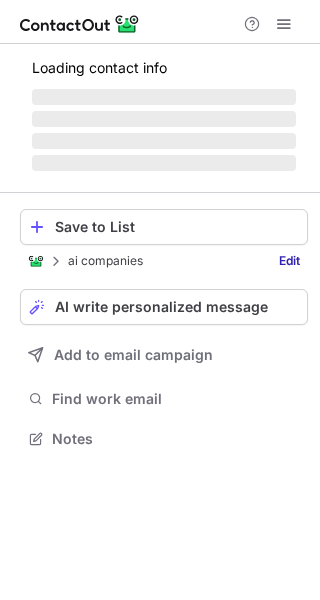 scroll, scrollTop: 0, scrollLeft: 0, axis: both 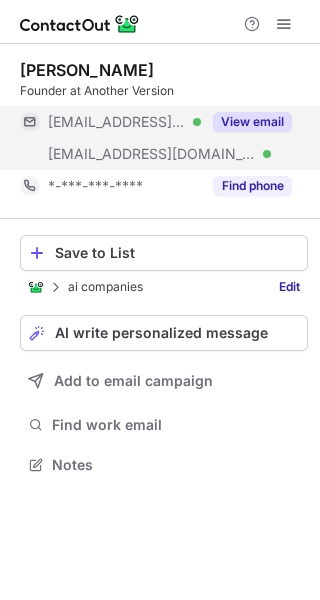 click on "View email" at bounding box center (252, 122) 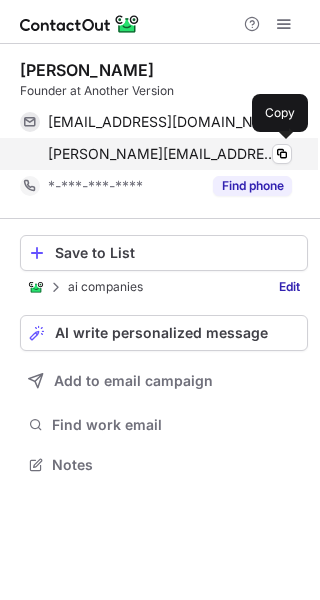 click on "shelley@anotherversion.co.uk Verified" at bounding box center (170, 154) 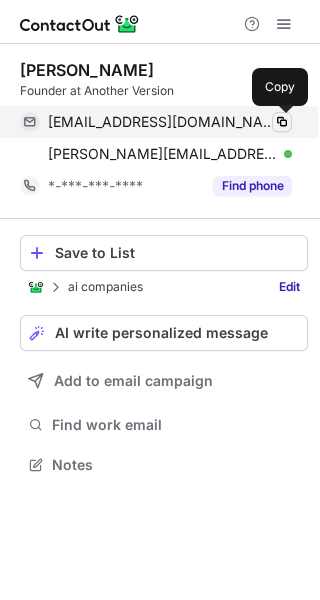 click at bounding box center [282, 122] 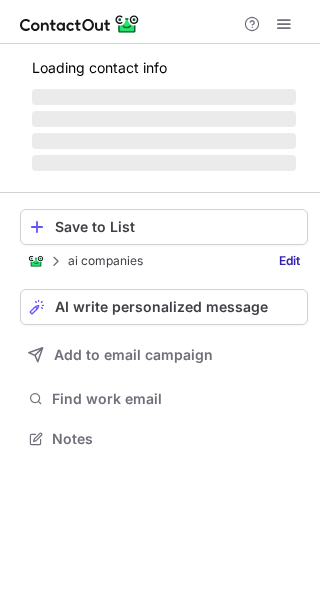 scroll, scrollTop: 0, scrollLeft: 0, axis: both 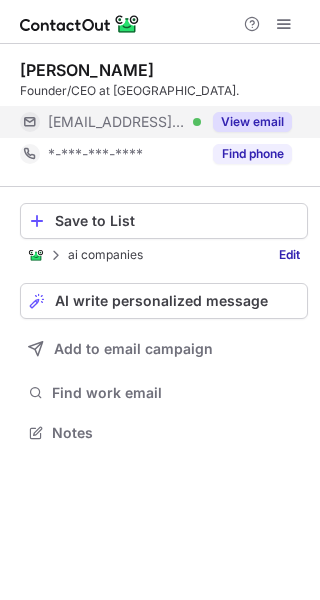 click on "View email" at bounding box center [252, 122] 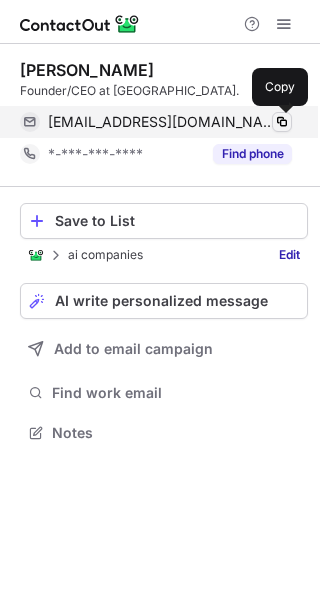 click at bounding box center [282, 122] 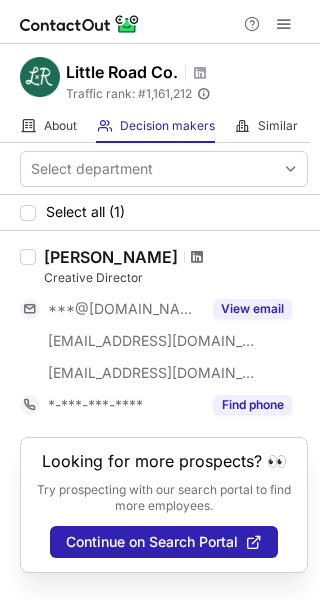 scroll, scrollTop: 0, scrollLeft: 0, axis: both 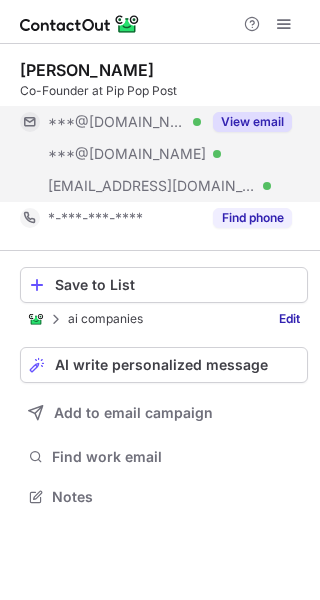 click on "View email" at bounding box center [252, 122] 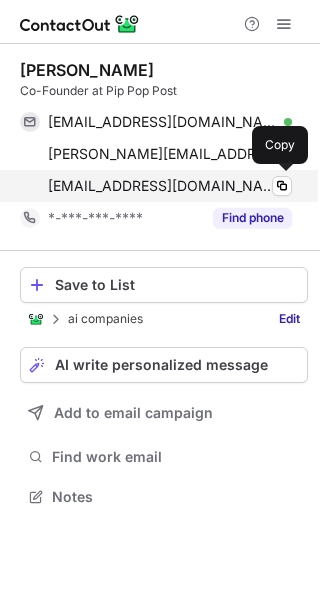click on "sydney@pippoppost.com Verified" at bounding box center (170, 186) 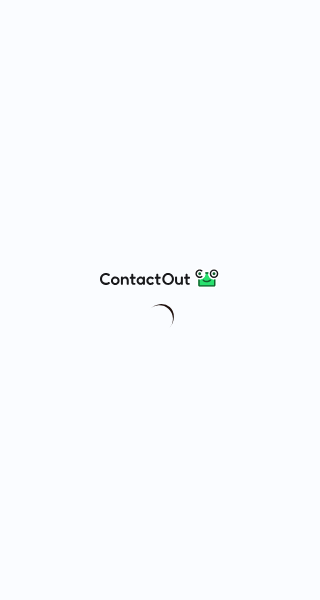 scroll, scrollTop: 0, scrollLeft: 0, axis: both 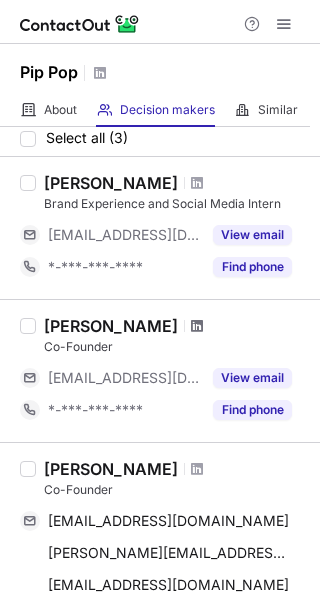 click on "Janelle Lucero" at bounding box center (176, 326) 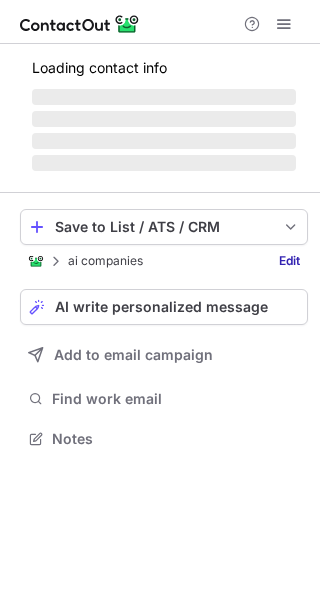 scroll, scrollTop: 0, scrollLeft: 0, axis: both 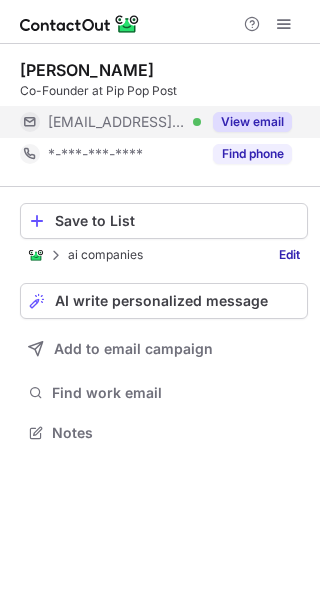 click on "View email" at bounding box center [252, 122] 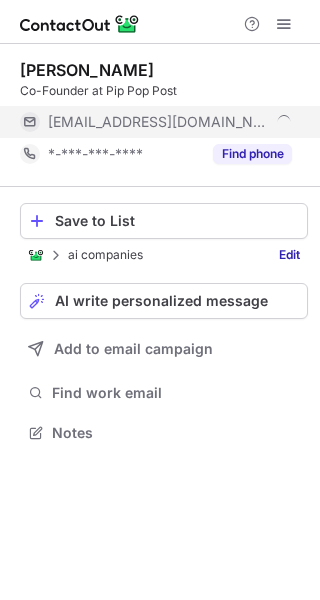scroll, scrollTop: 9, scrollLeft: 10, axis: both 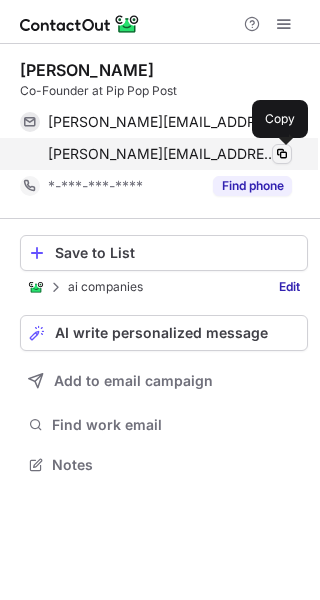click at bounding box center (282, 154) 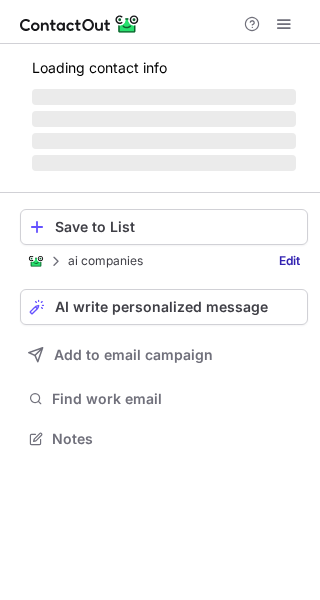 scroll, scrollTop: 0, scrollLeft: 0, axis: both 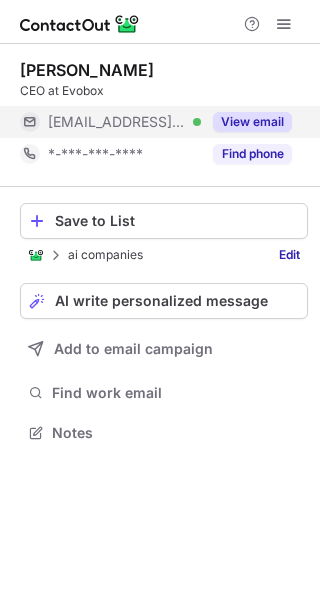 click on "View email" at bounding box center [252, 122] 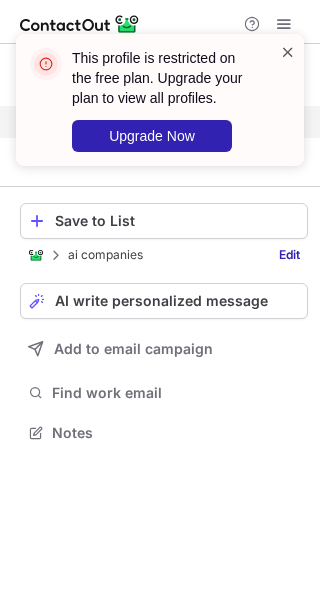 click at bounding box center (288, 52) 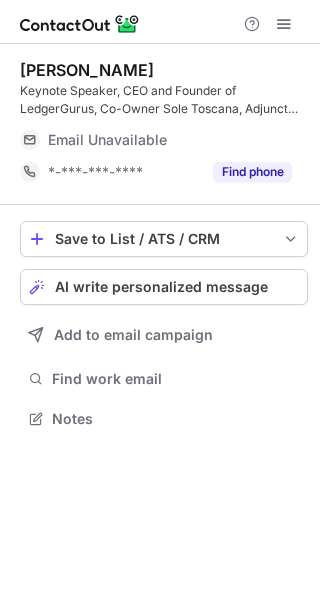 scroll, scrollTop: 0, scrollLeft: 0, axis: both 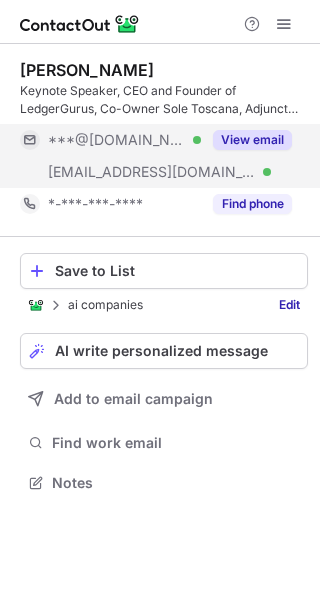 click on "View email" at bounding box center [252, 140] 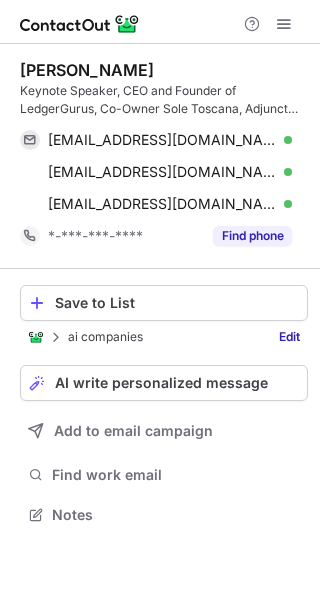 scroll, scrollTop: 10, scrollLeft: 10, axis: both 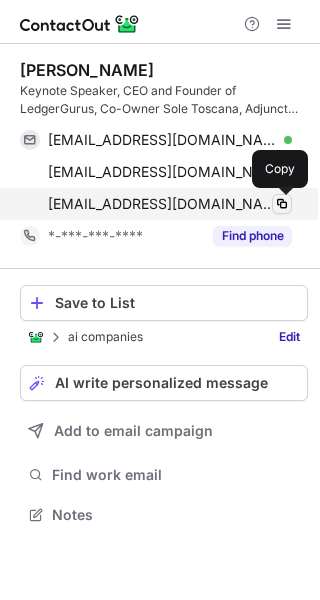 click at bounding box center [282, 204] 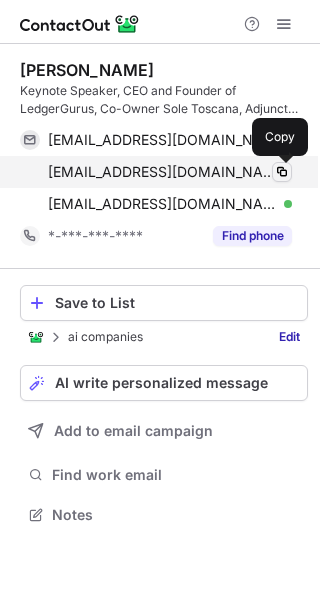 click at bounding box center (282, 172) 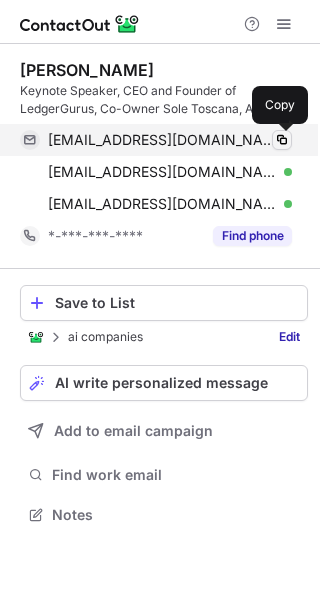 click at bounding box center [282, 140] 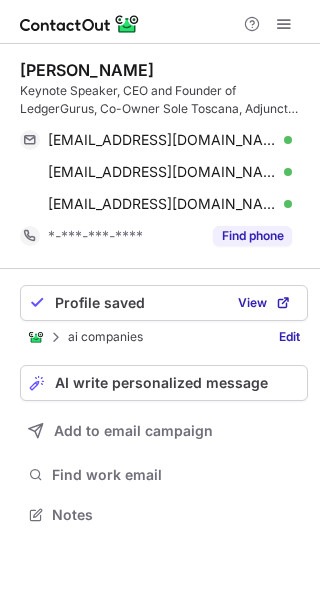 scroll, scrollTop: 0, scrollLeft: 0, axis: both 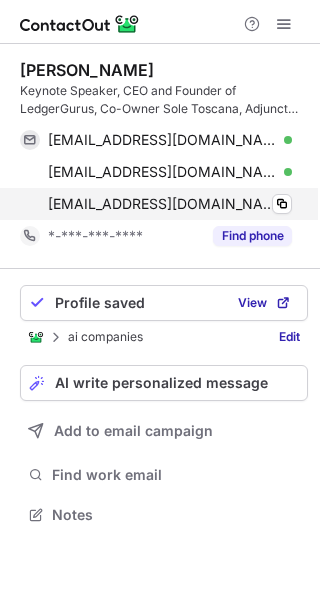 click on "bbrown@ledgergurus.com Verified Copy" at bounding box center (156, 204) 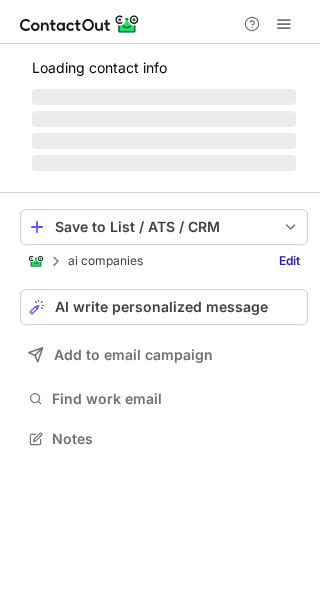 scroll, scrollTop: 0, scrollLeft: 0, axis: both 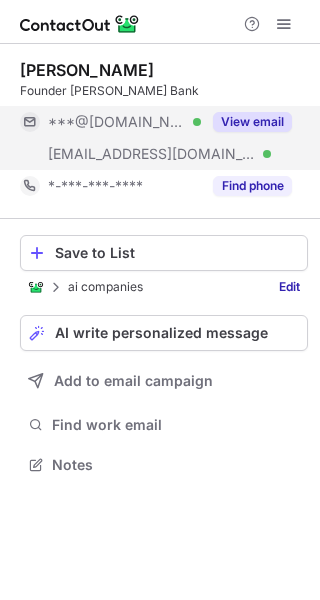 click on "View email" at bounding box center [252, 122] 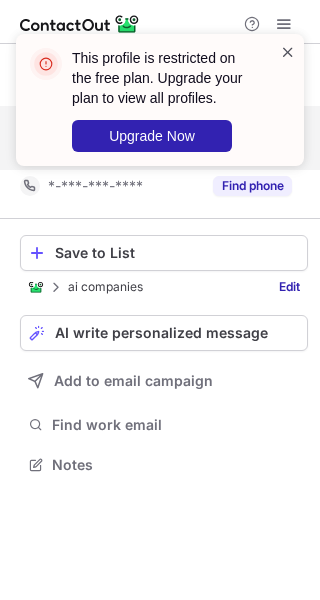 click at bounding box center [288, 52] 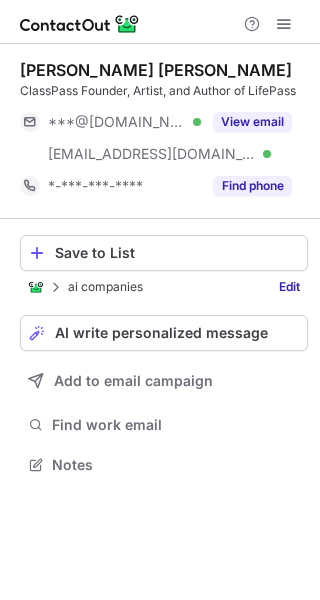 scroll, scrollTop: 0, scrollLeft: 0, axis: both 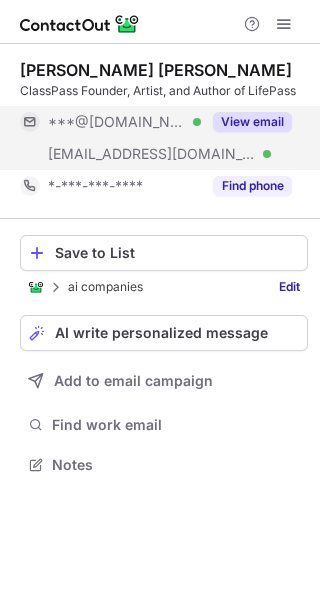 click on "View email" at bounding box center [252, 122] 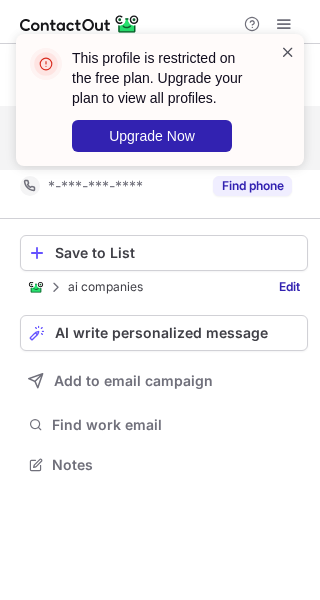 click at bounding box center (288, 52) 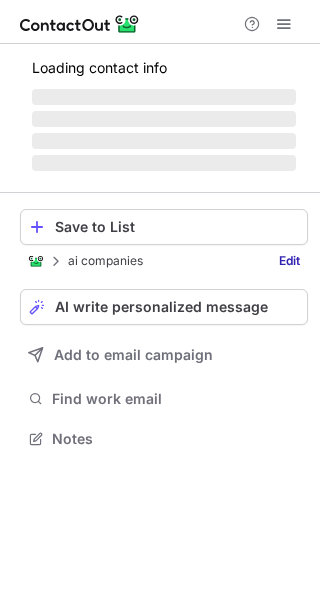 scroll, scrollTop: 0, scrollLeft: 0, axis: both 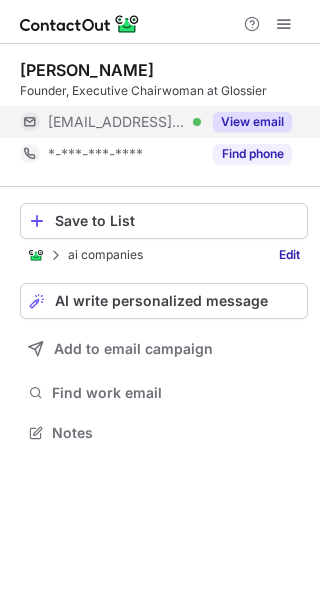click on "View email" at bounding box center (252, 122) 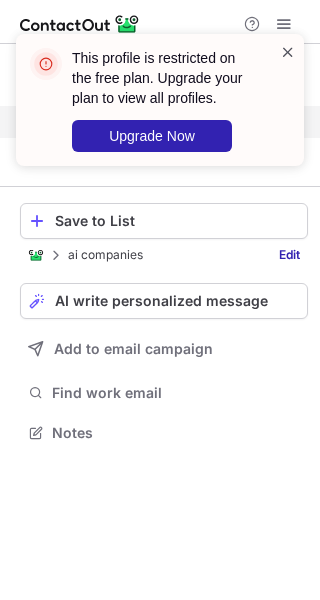 click at bounding box center [288, 52] 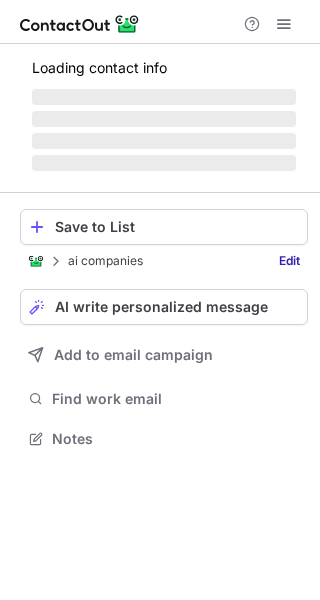 scroll, scrollTop: 0, scrollLeft: 0, axis: both 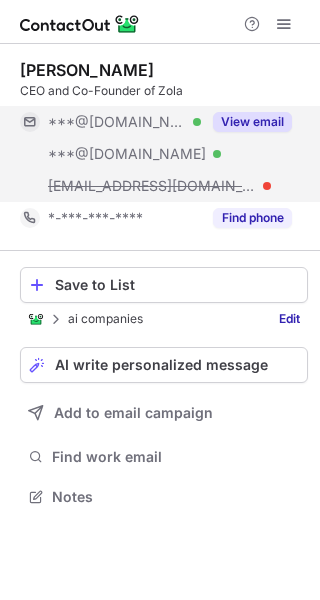 click on "View email" at bounding box center [246, 122] 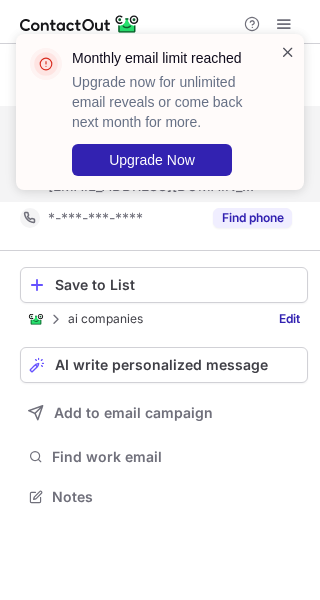 click at bounding box center [288, 52] 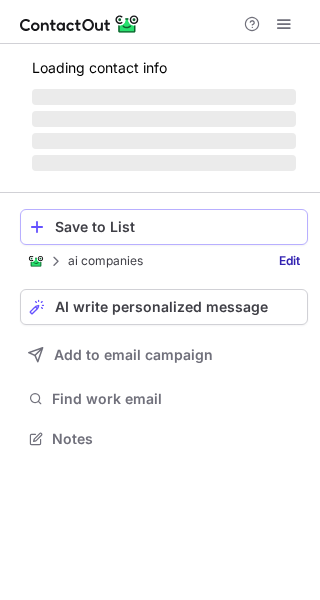 scroll, scrollTop: 0, scrollLeft: 0, axis: both 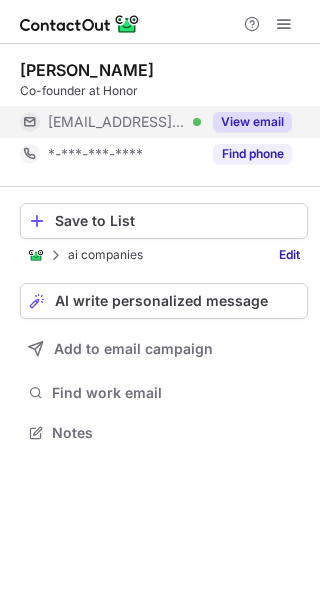 click on "View email" at bounding box center (252, 122) 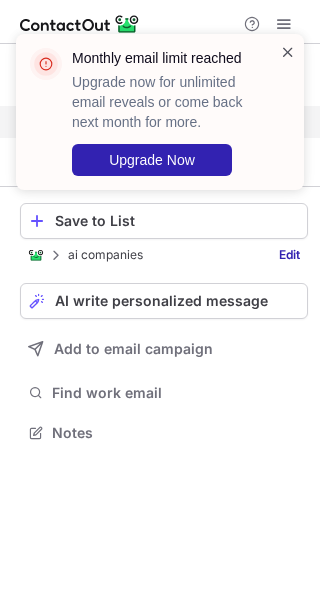 click at bounding box center [288, 52] 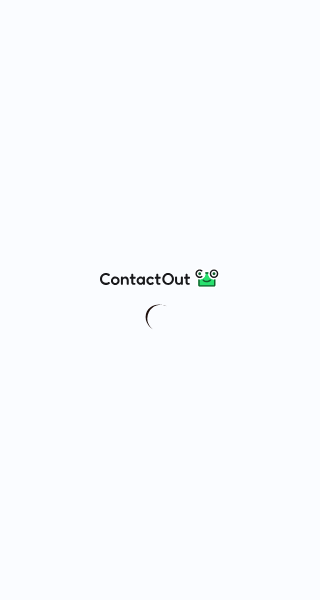 scroll, scrollTop: 0, scrollLeft: 0, axis: both 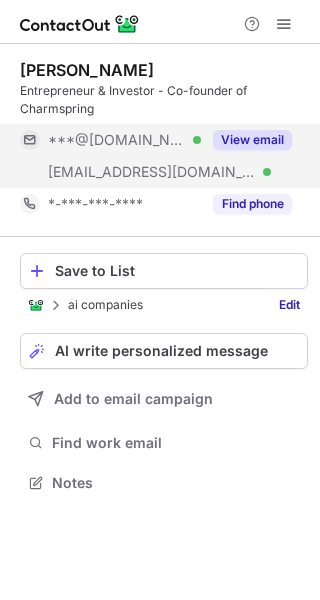 click on "View email" at bounding box center (252, 140) 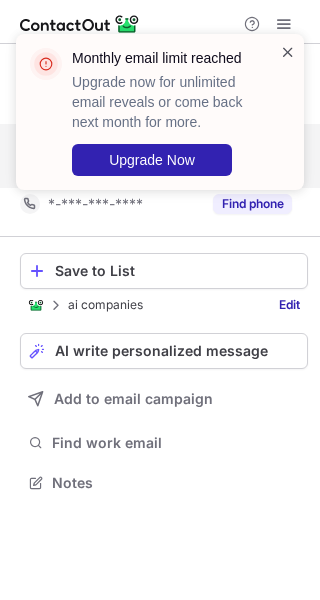 click at bounding box center [288, 52] 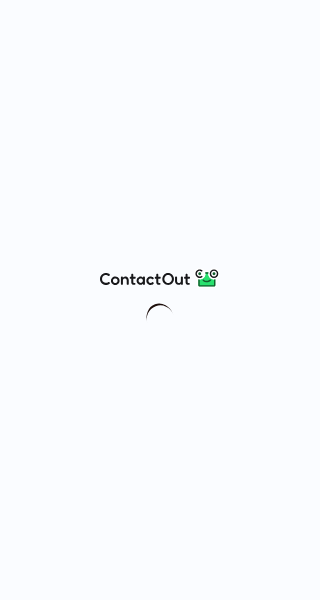 scroll, scrollTop: 0, scrollLeft: 0, axis: both 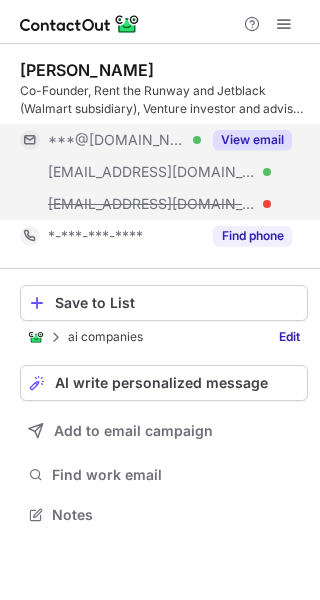 click on "View email" at bounding box center (246, 140) 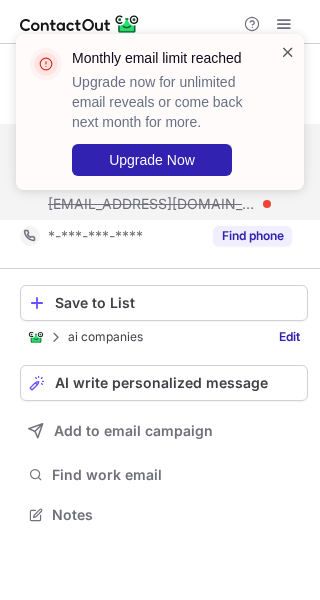 click at bounding box center (288, 52) 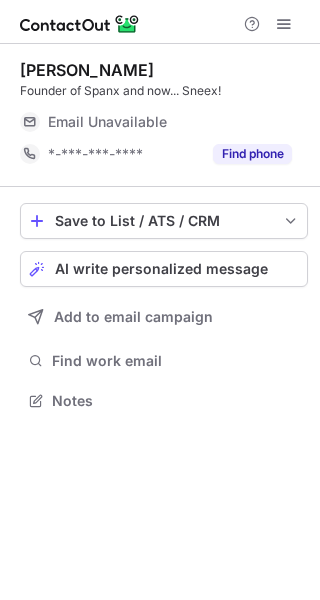 scroll, scrollTop: 0, scrollLeft: 0, axis: both 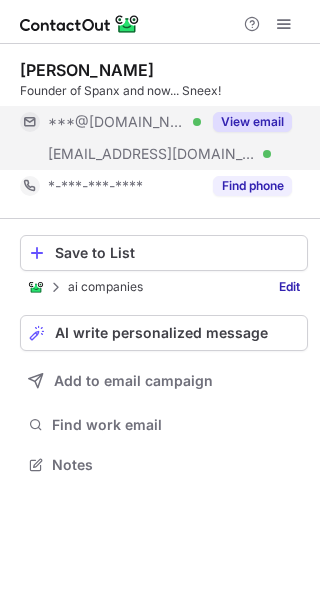 click on "View email" at bounding box center [252, 122] 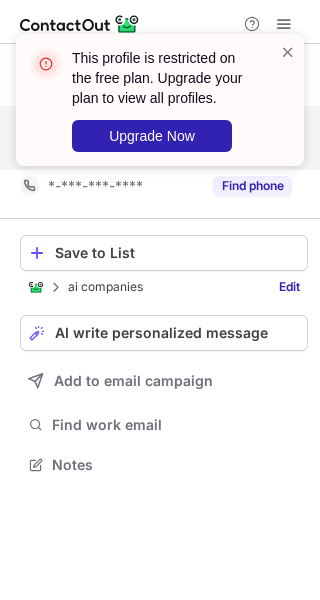 click on "This profile is restricted on the free plan. Upgrade your plan to view all profiles. Upgrade Now" at bounding box center (160, 100) 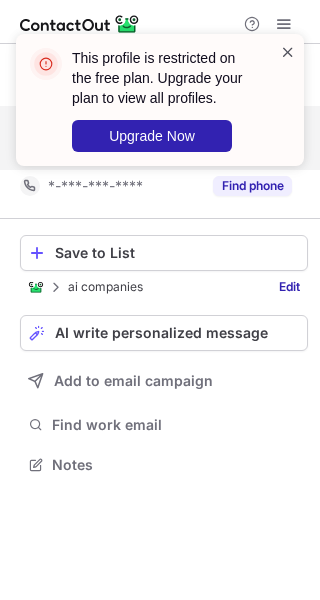 click at bounding box center (288, 52) 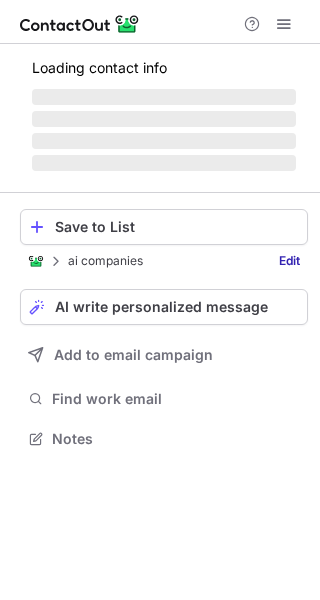 scroll, scrollTop: 0, scrollLeft: 0, axis: both 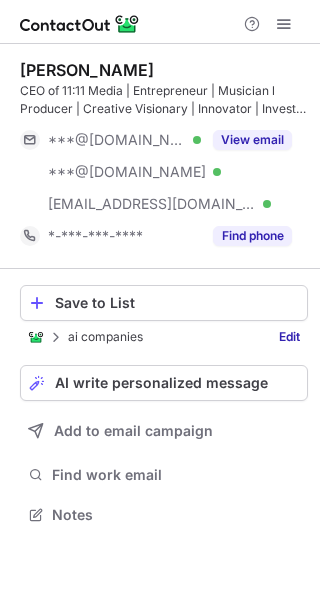 click on "Paris Hilton CEO of 11:11 Media | Entrepreneur | Musician l Producer | Creative Visionary | Innovator | Investor | Advocate ***@gmail.com Verified ***@hotmail.com Verified ***@parishilton.com Verified View email *-***-***-**** Find phone" at bounding box center (164, 156) 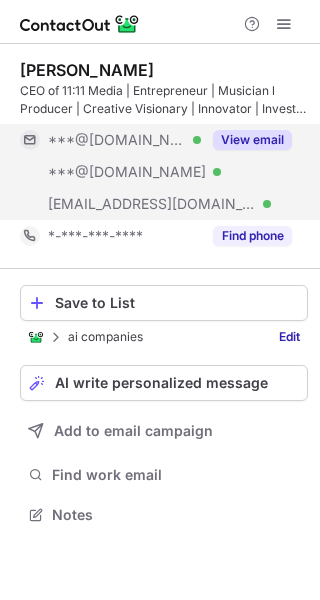 click on "View email" at bounding box center [252, 140] 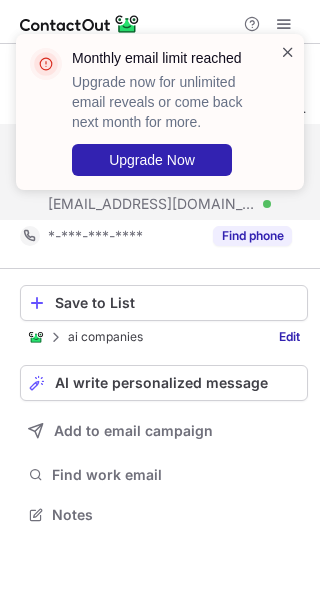 click at bounding box center [288, 52] 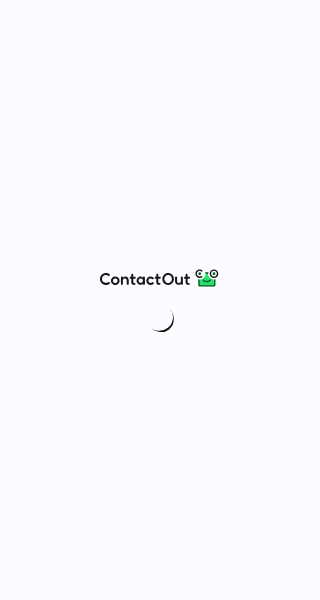 scroll, scrollTop: 0, scrollLeft: 0, axis: both 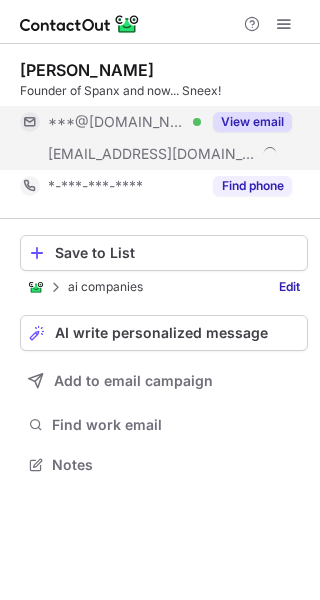 click on "View email" at bounding box center [252, 122] 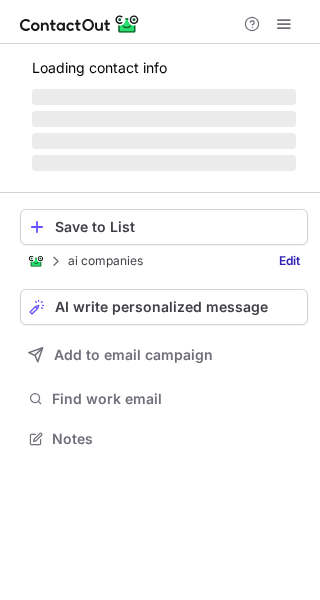 scroll, scrollTop: 0, scrollLeft: 0, axis: both 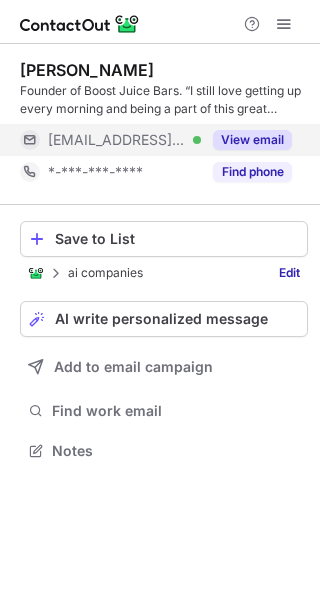 click on "View email" at bounding box center (246, 140) 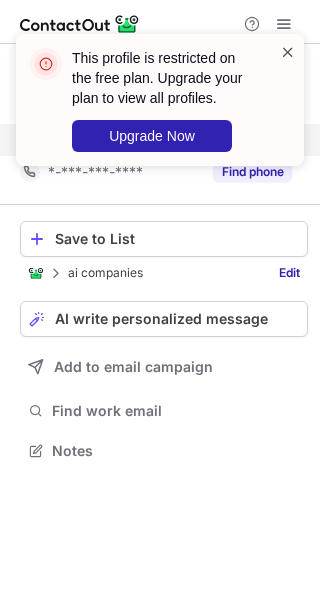 click at bounding box center (288, 52) 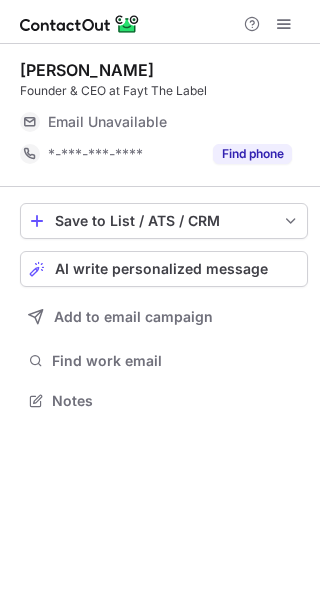 scroll, scrollTop: 0, scrollLeft: 0, axis: both 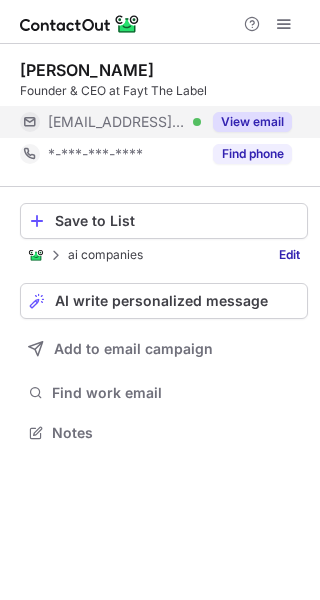 click on "View email" at bounding box center [252, 122] 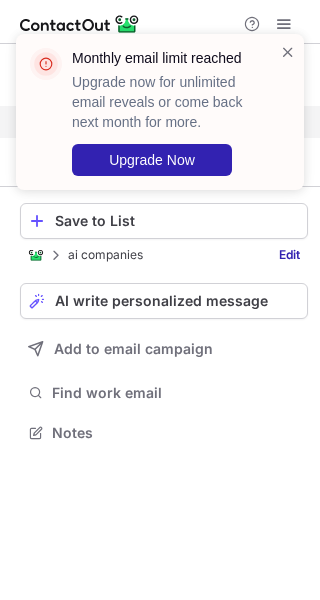 click on "Monthly email limit reached Upgrade now for unlimited email reveals or come back next month for more. Upgrade Now" at bounding box center (152, 112) 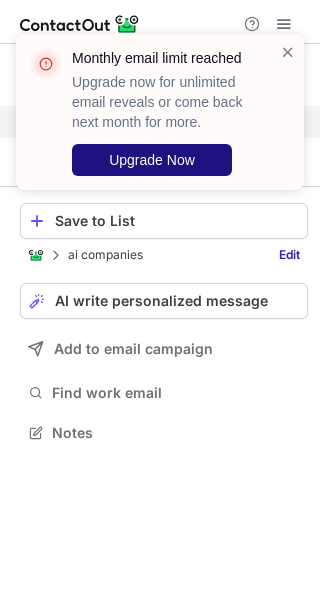 click on "Upgrade Now" at bounding box center [152, 160] 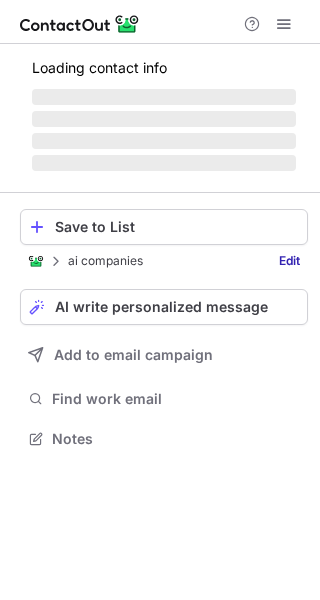 scroll, scrollTop: 0, scrollLeft: 0, axis: both 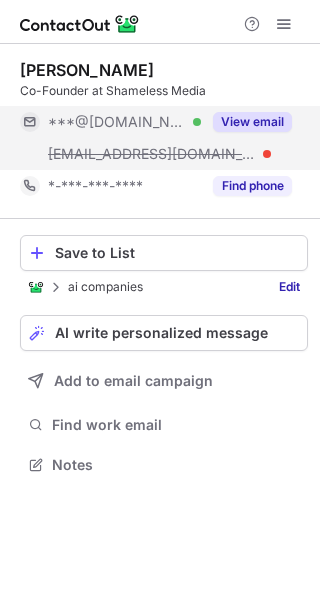 click on "View email" at bounding box center [252, 122] 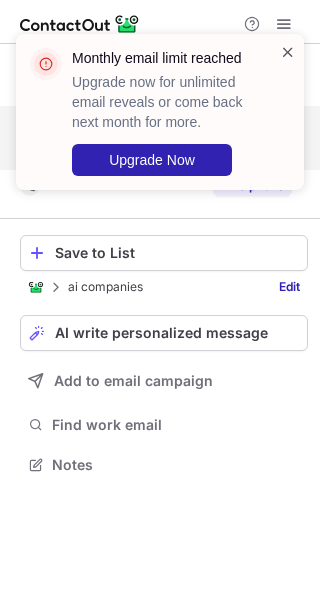 click at bounding box center [288, 52] 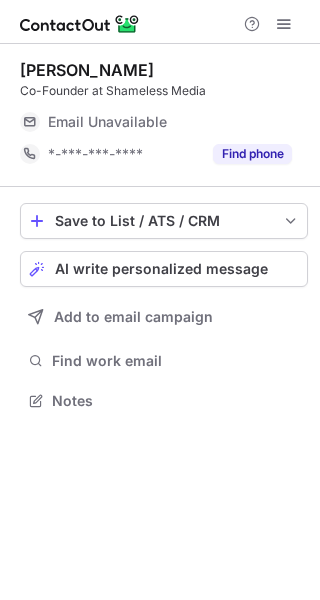 scroll, scrollTop: 0, scrollLeft: 0, axis: both 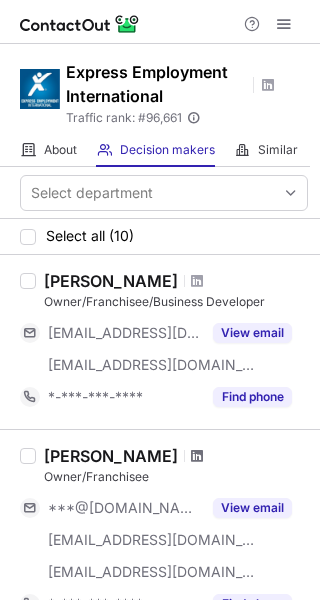 click at bounding box center (197, 456) 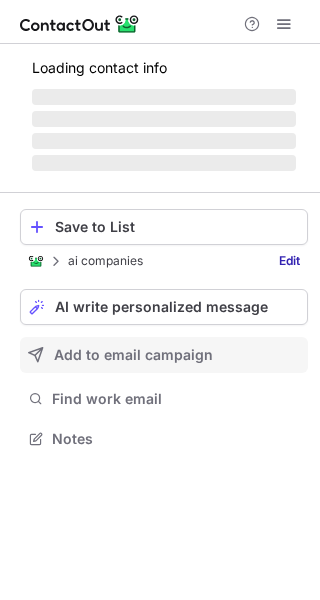 scroll, scrollTop: 0, scrollLeft: 0, axis: both 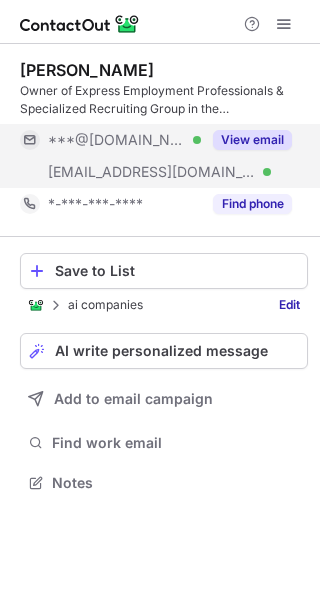 click on "View email" at bounding box center (246, 140) 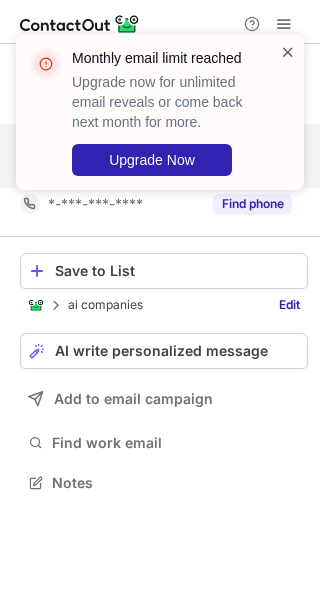 click at bounding box center [288, 52] 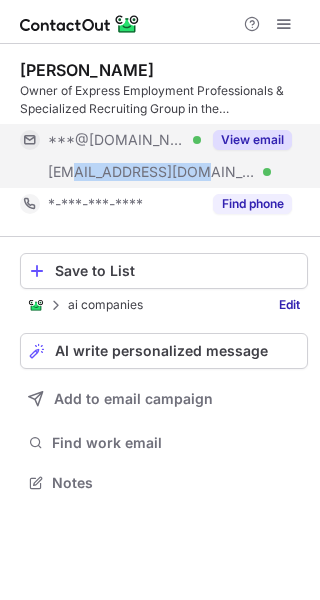 drag, startPoint x: 73, startPoint y: 170, endPoint x: 189, endPoint y: 166, distance: 116.06895 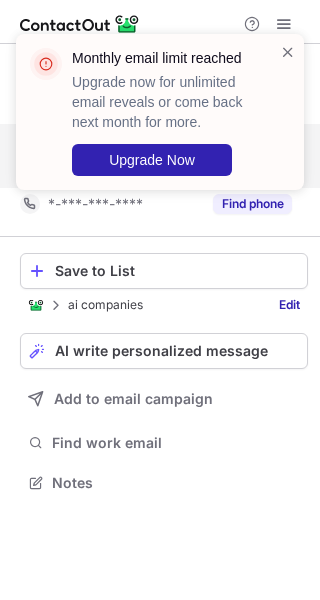 copy on "@[DOMAIN_NAME]" 